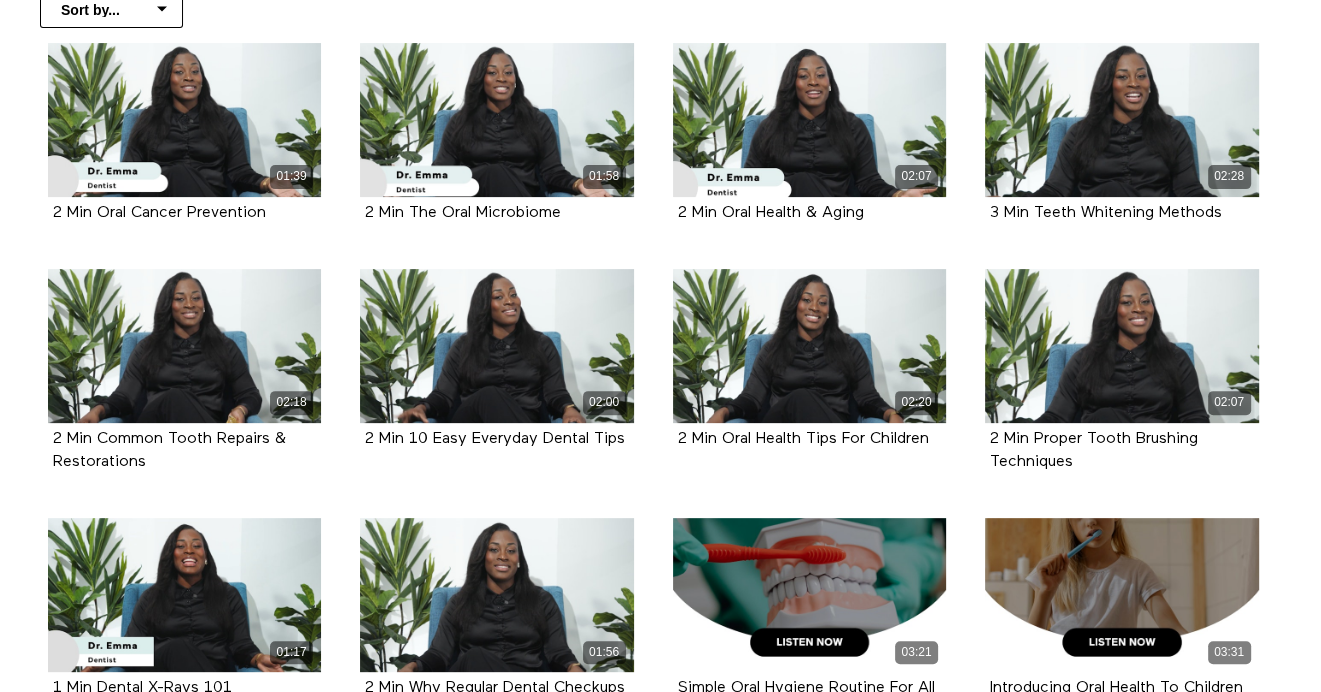 scroll, scrollTop: 500, scrollLeft: 0, axis: vertical 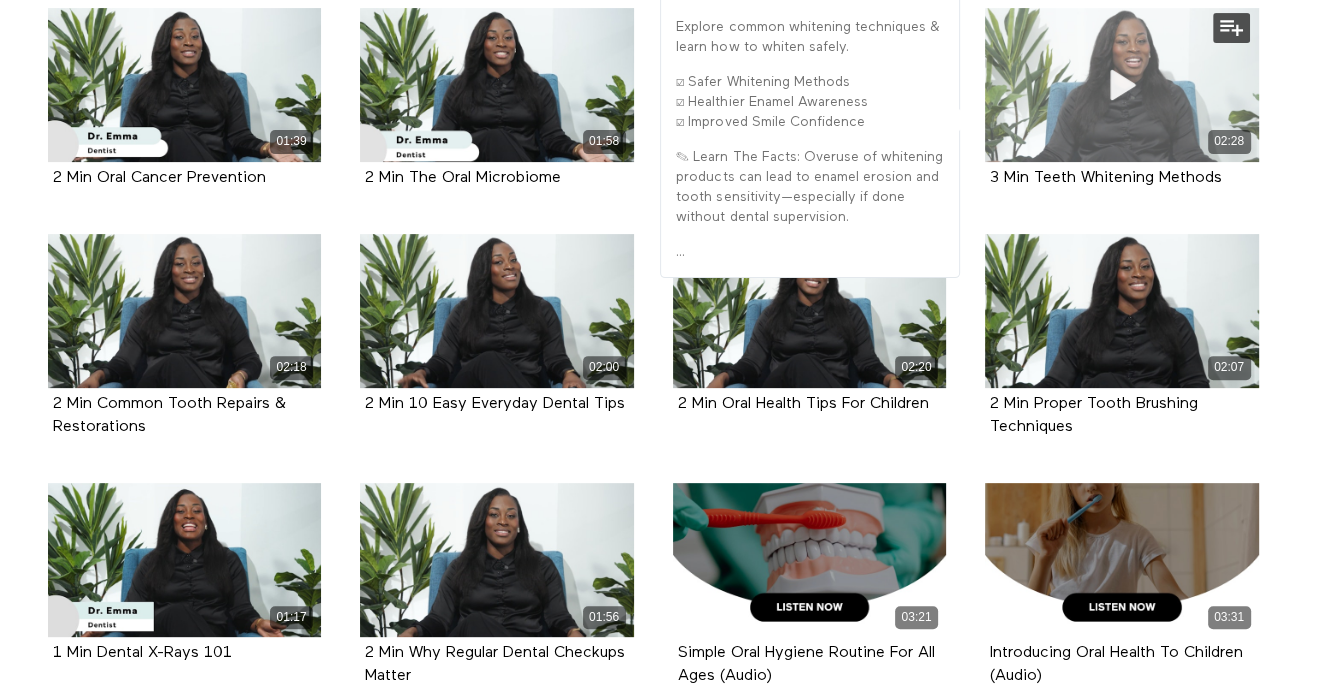 click at bounding box center [1122, 84] 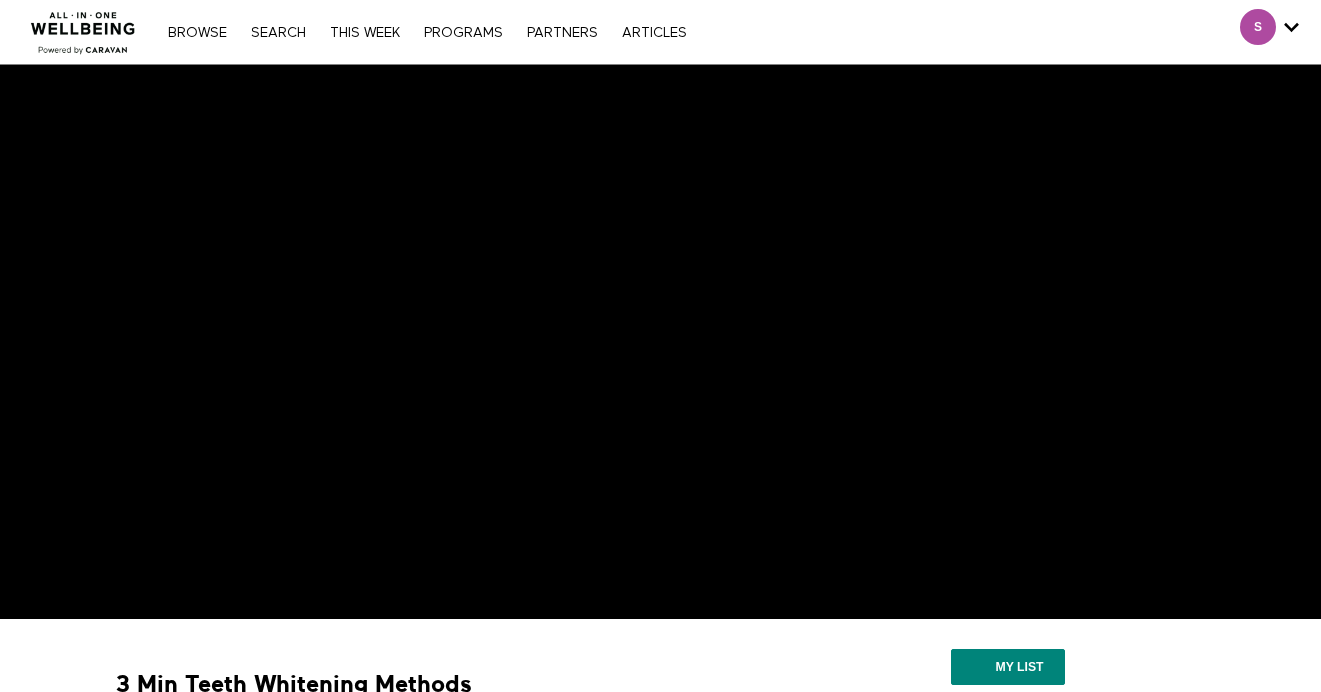 scroll, scrollTop: 0, scrollLeft: 0, axis: both 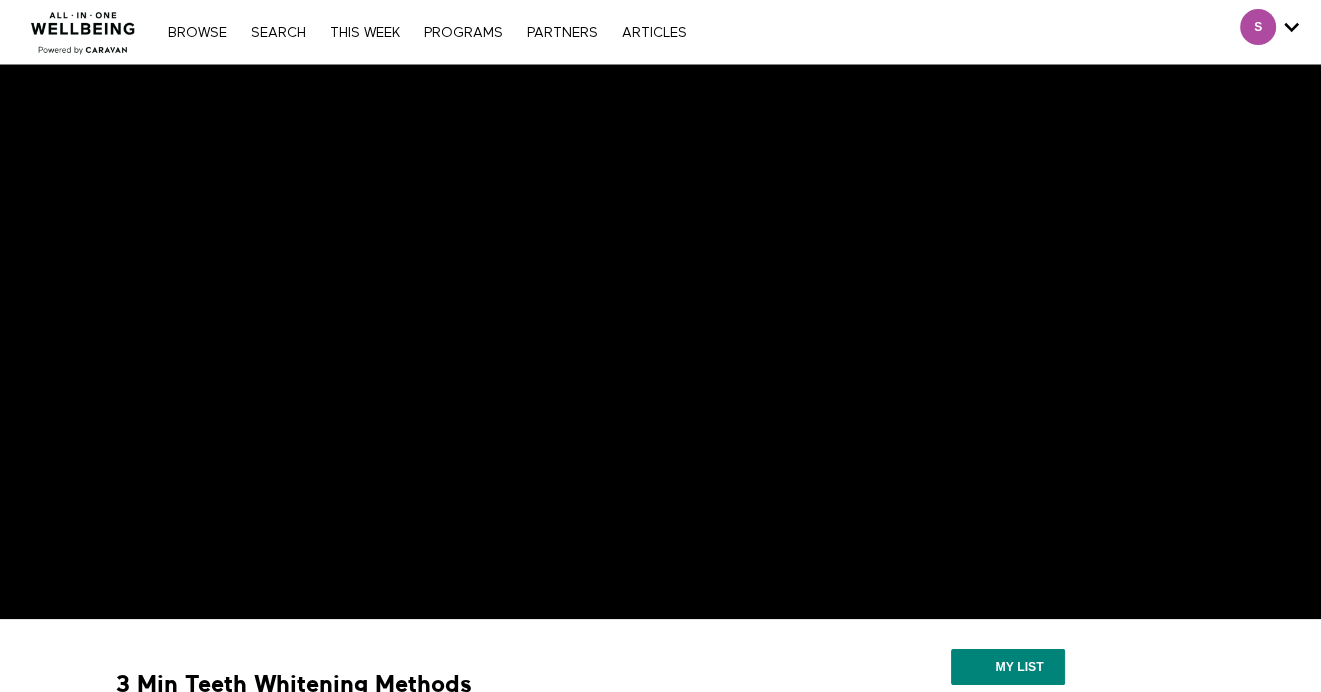 click on "3 Min Teeth Whitening Methods
Dental Health Fundamentals
•
2m 28s
Explore common whitening techniques & learn how to whiten safely.
☑ Safer Whitening Methods
☑ Healthier Enamel Awareness
☑ Improved Smile Confidence
✎ Learn The Facts: Overuse of whitening products can lead to enamel erosion and tooth sensitivity—especially if done without dental supervision.
*The program is intended for general information purposes only. It is not intended to be relied upon and is not a substitute for professional medical advice based on your individual conditions and circumstances. Your use of Caravan services is subject to additional terms and conditions.
Show more Show less" at bounding box center [451, 762] 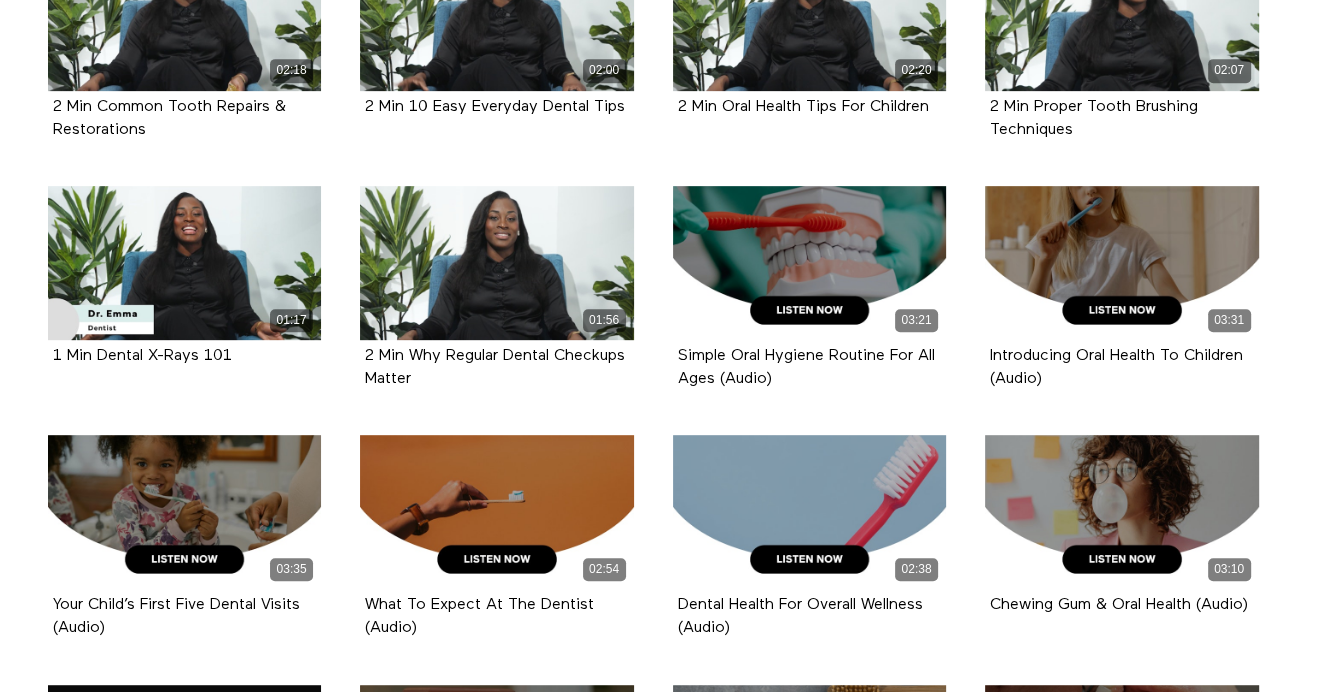 scroll, scrollTop: 800, scrollLeft: 0, axis: vertical 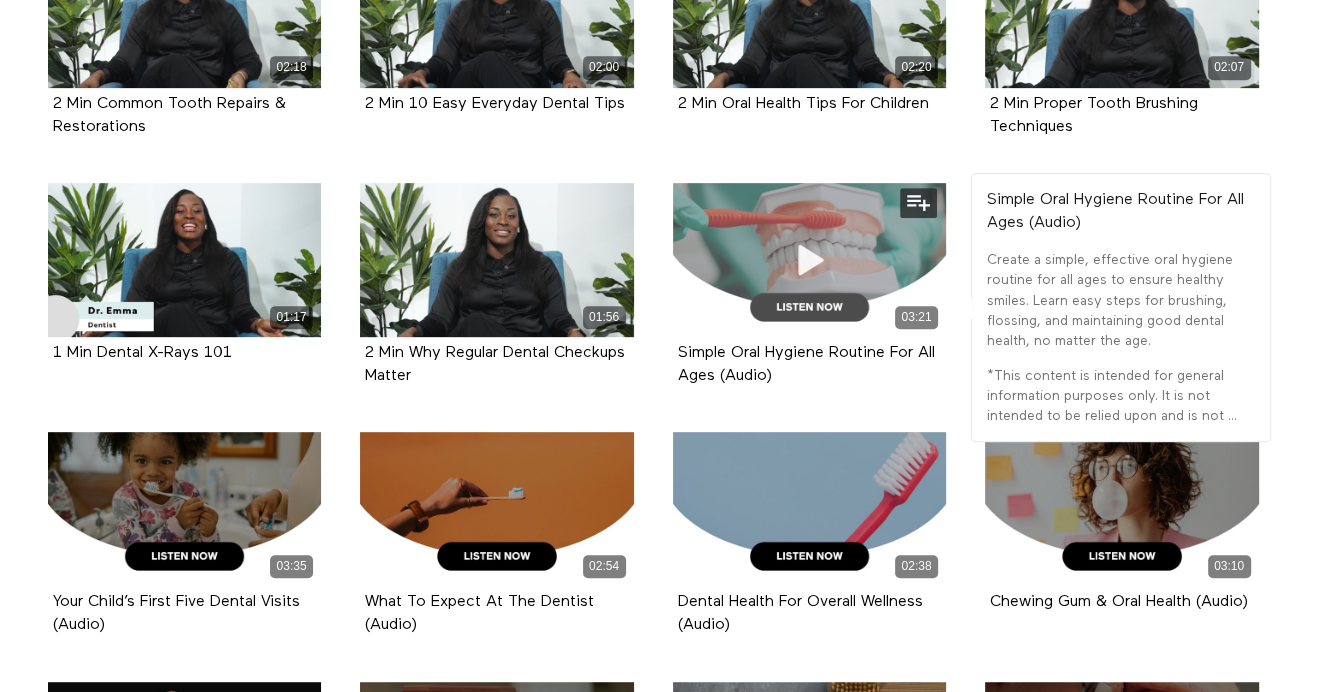 click at bounding box center [809, 260] 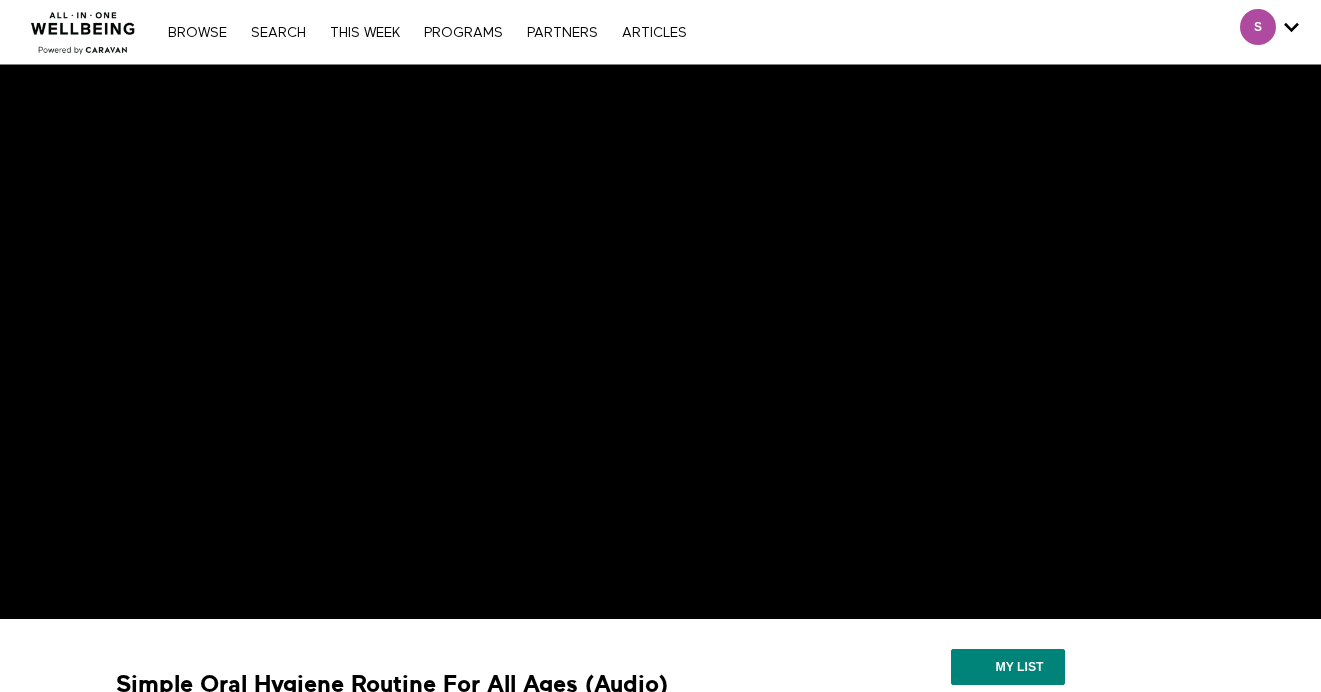 scroll, scrollTop: 0, scrollLeft: 0, axis: both 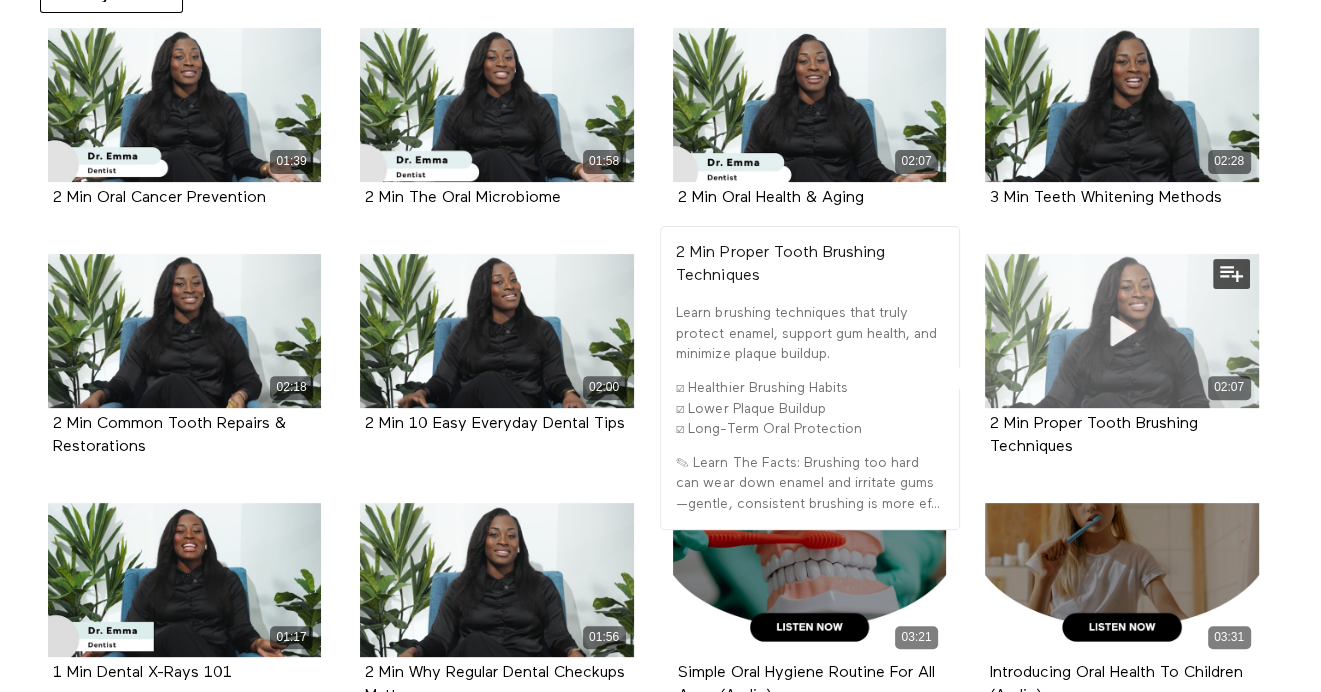 click at bounding box center [1122, 331] 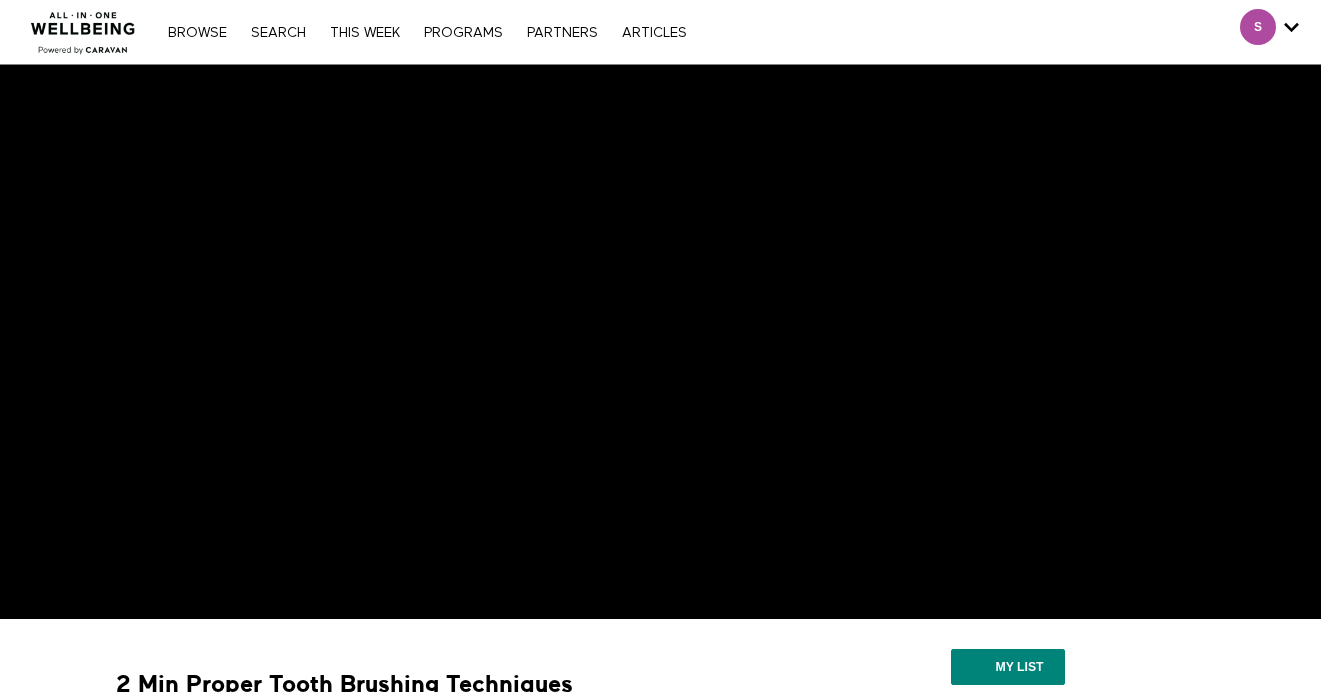 scroll, scrollTop: 0, scrollLeft: 0, axis: both 